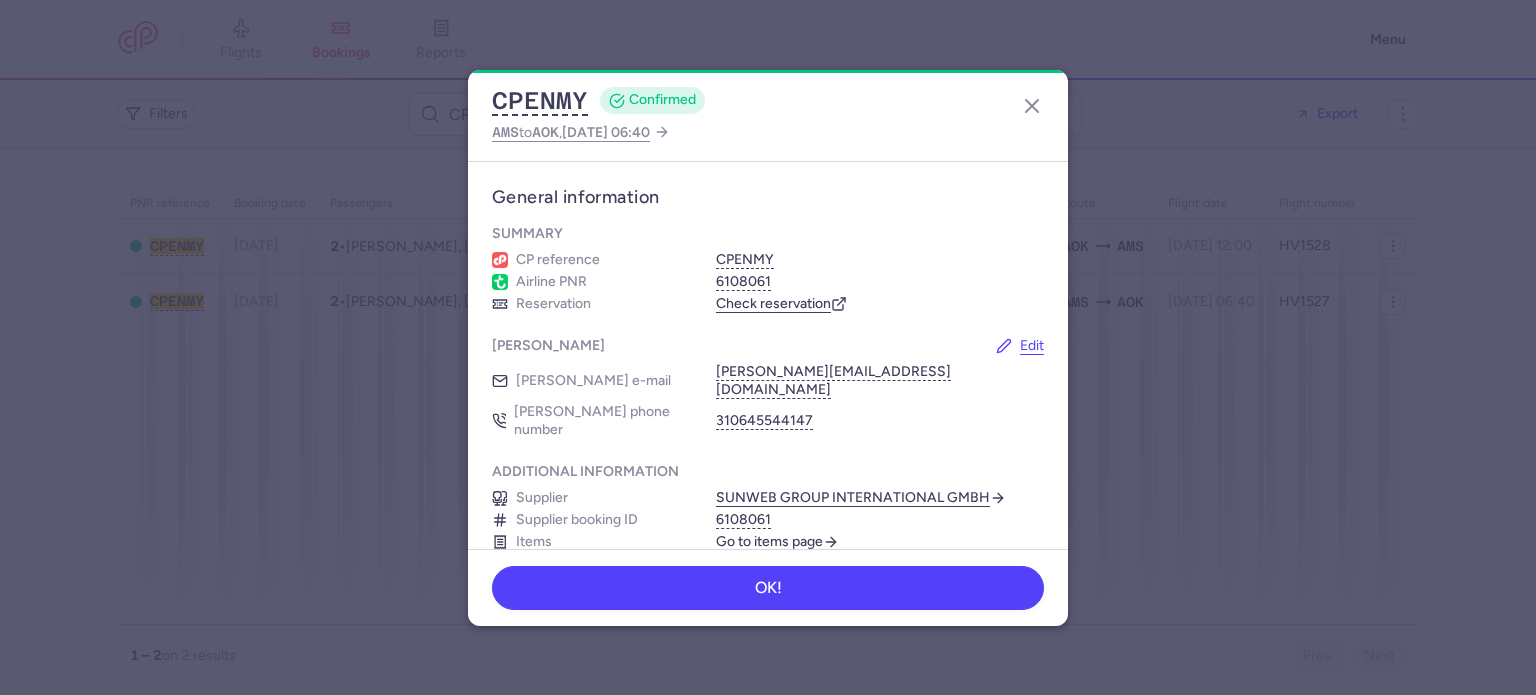 scroll, scrollTop: 0, scrollLeft: 0, axis: both 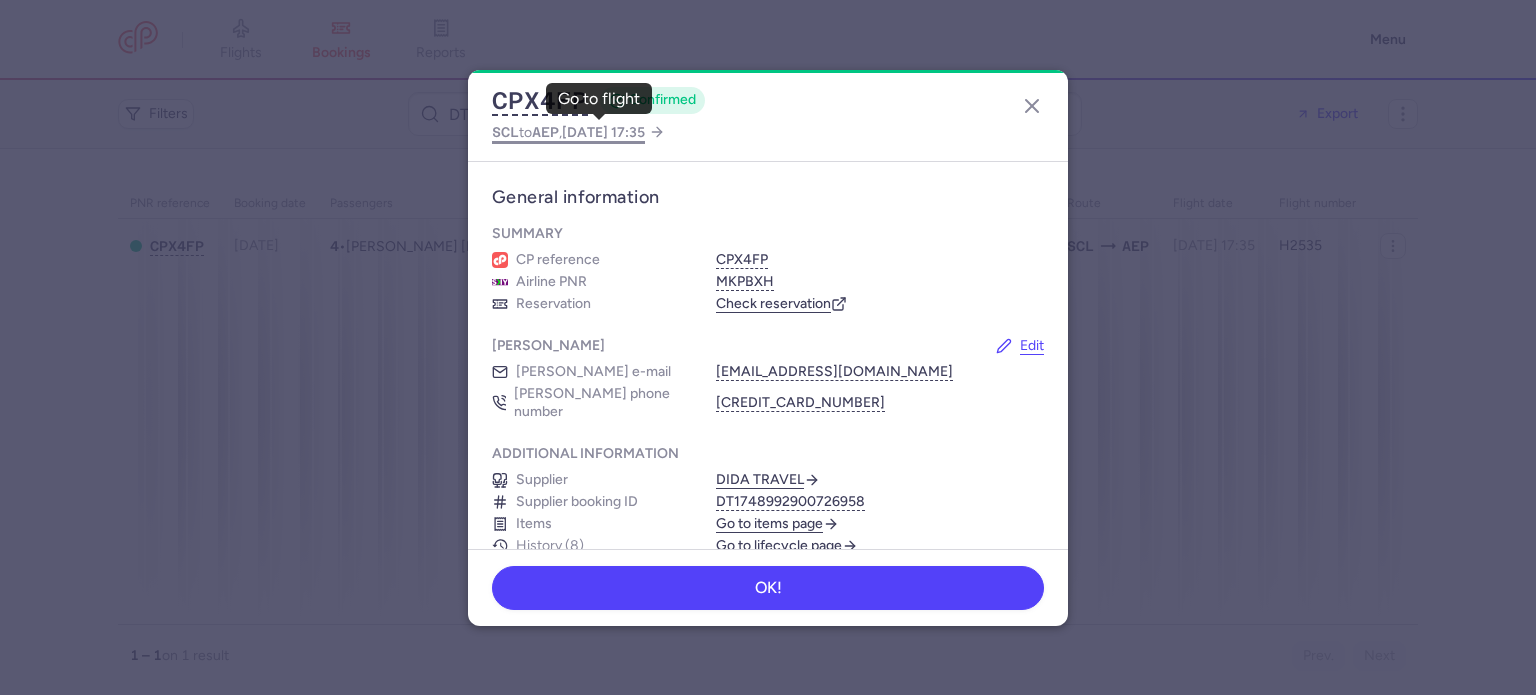 click on "SCL  to  AEP ,  2025 Jul 21, 17:35" at bounding box center [568, 132] 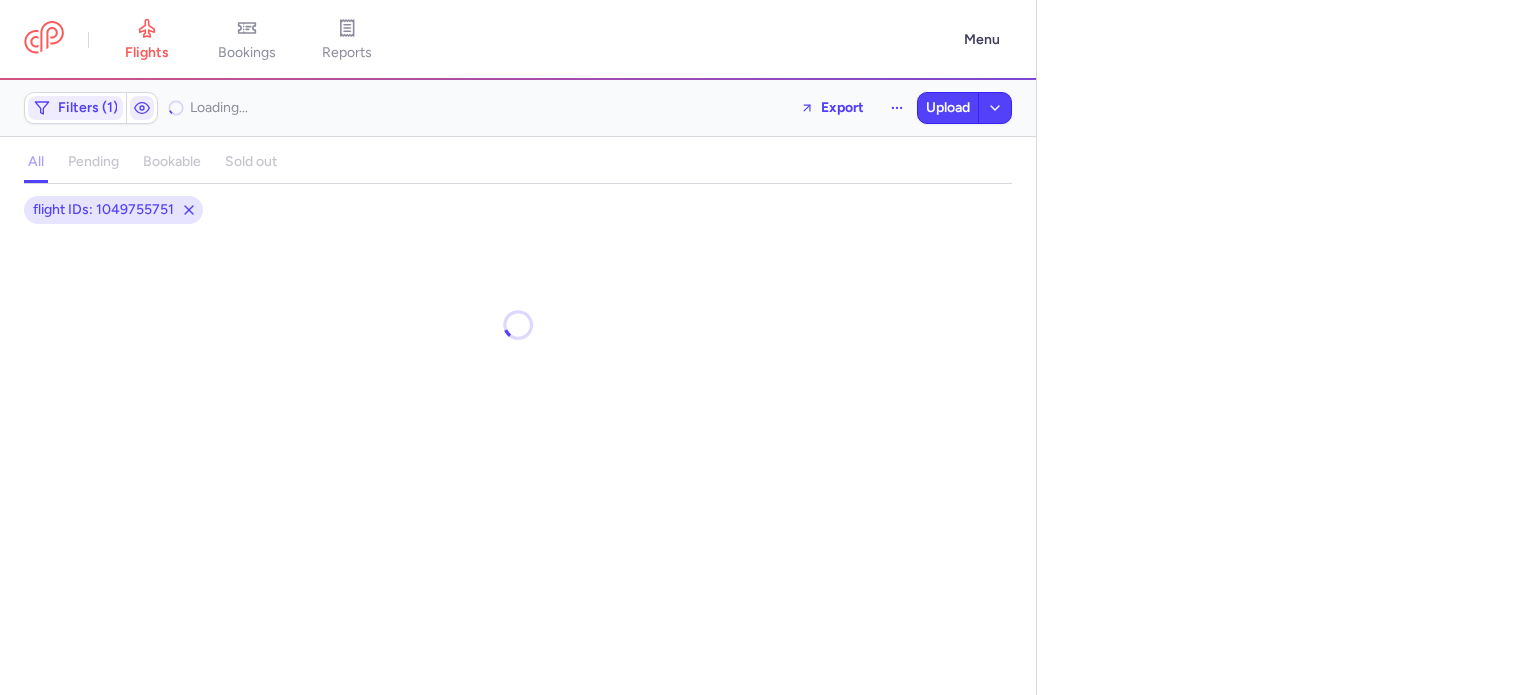 select on "days" 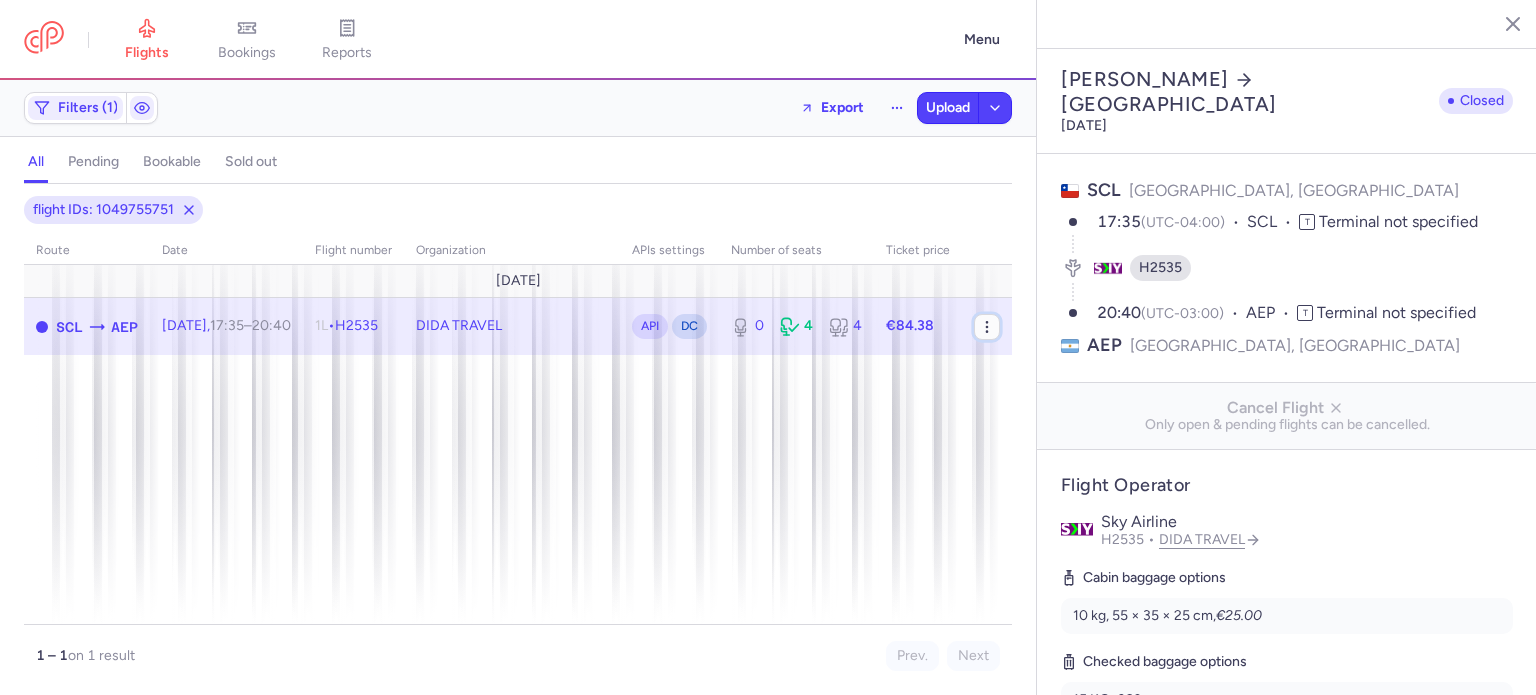 click 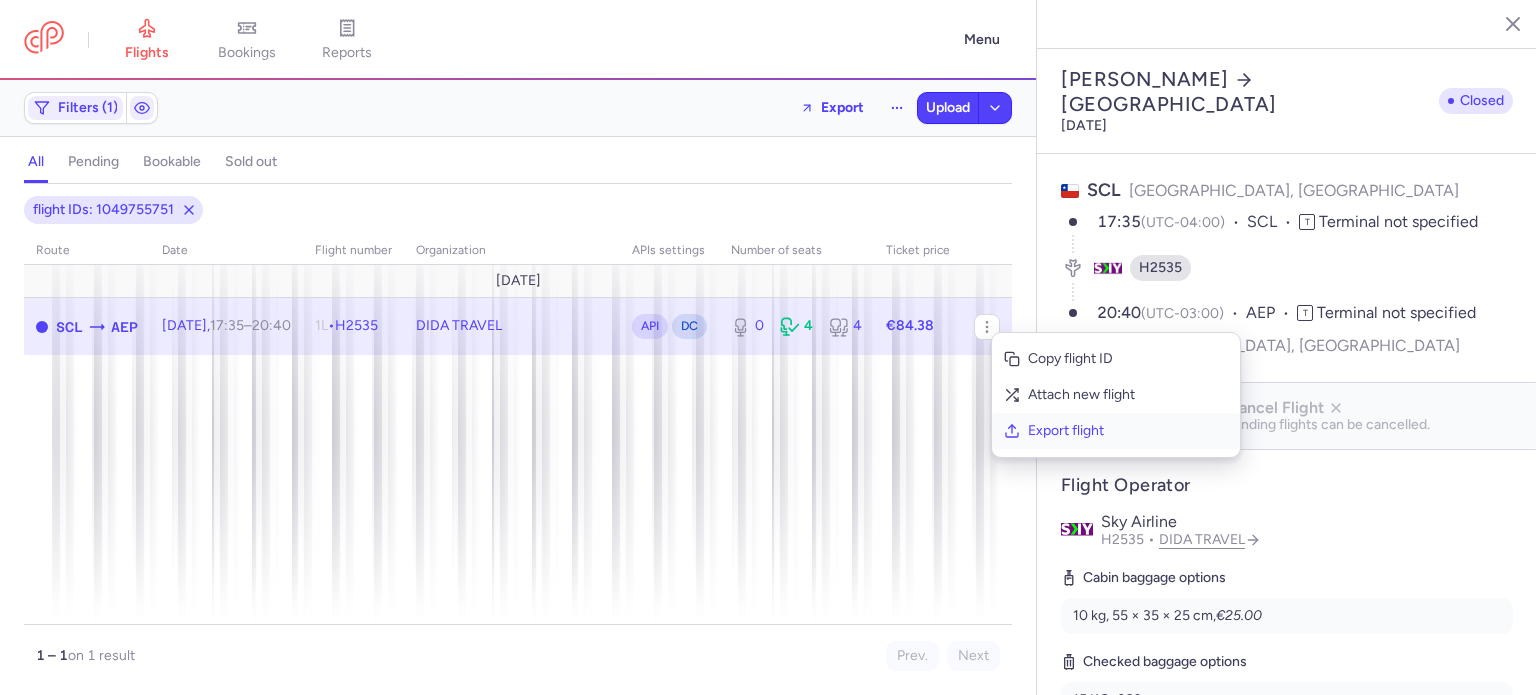 click on "Export flight" 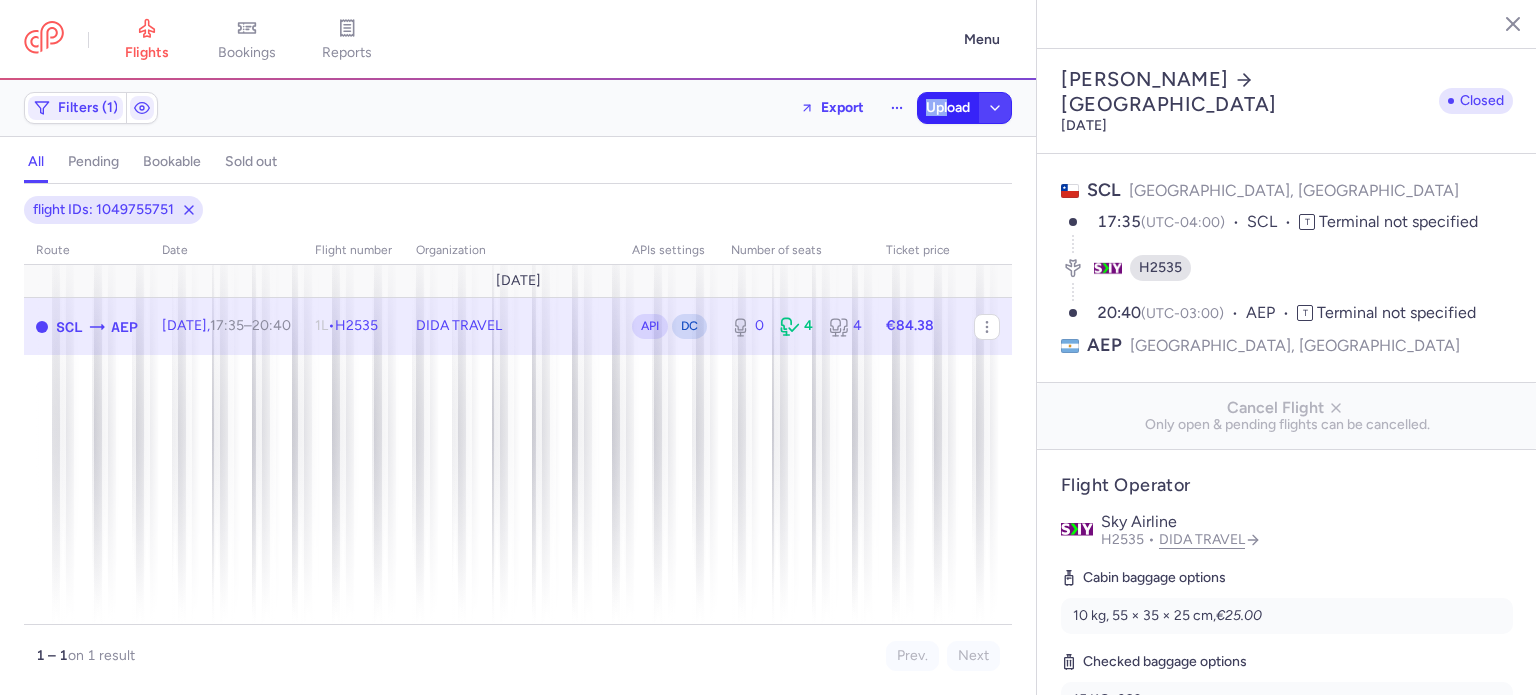 drag, startPoint x: 927, startPoint y: 123, endPoint x: 949, endPoint y: 111, distance: 25.059929 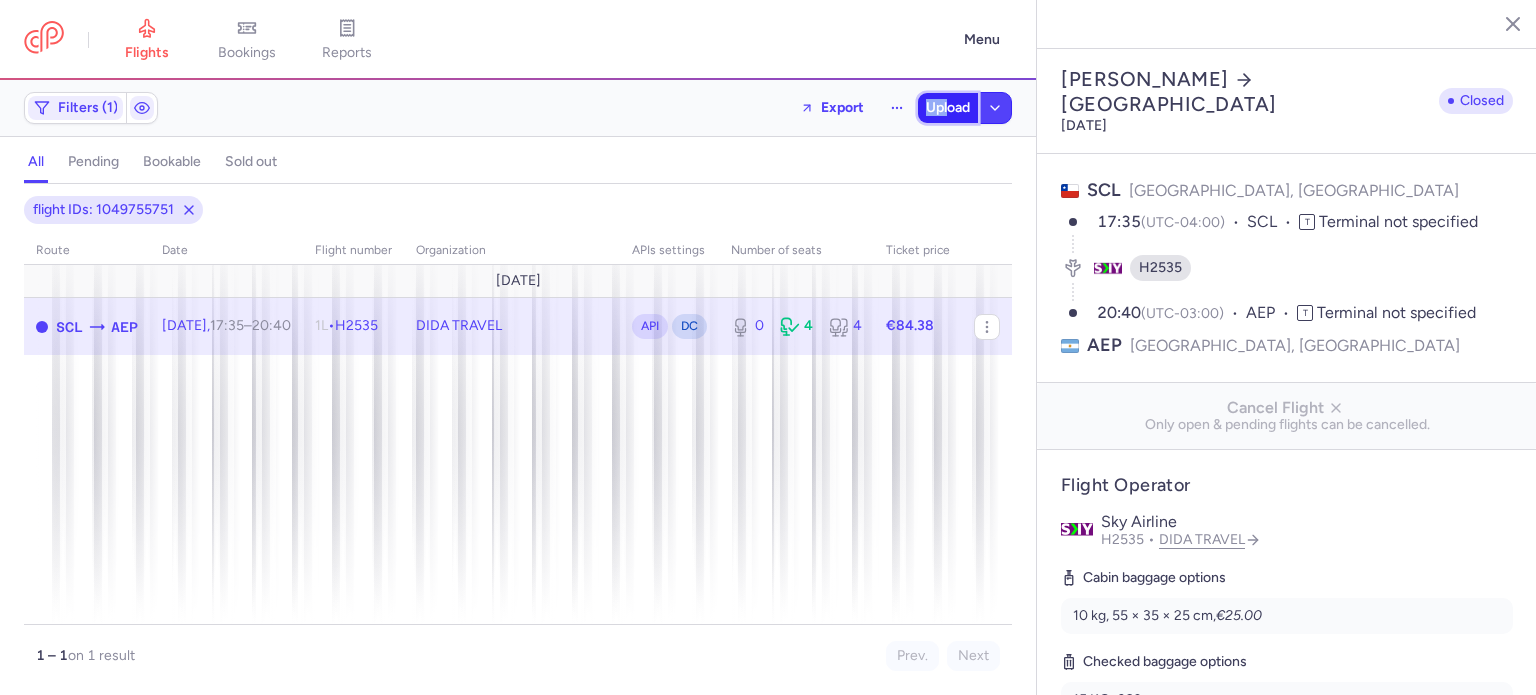 click on "Upload" at bounding box center (948, 108) 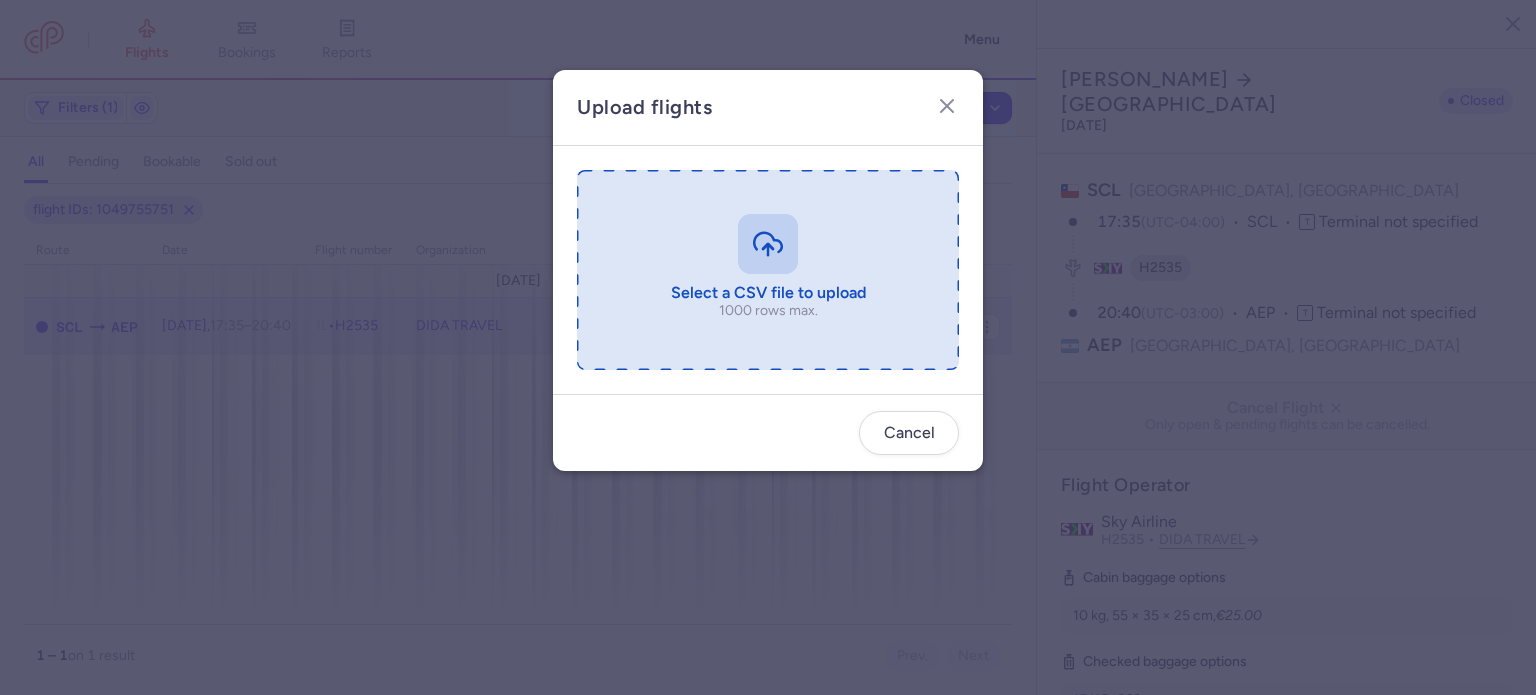 click at bounding box center [768, 270] 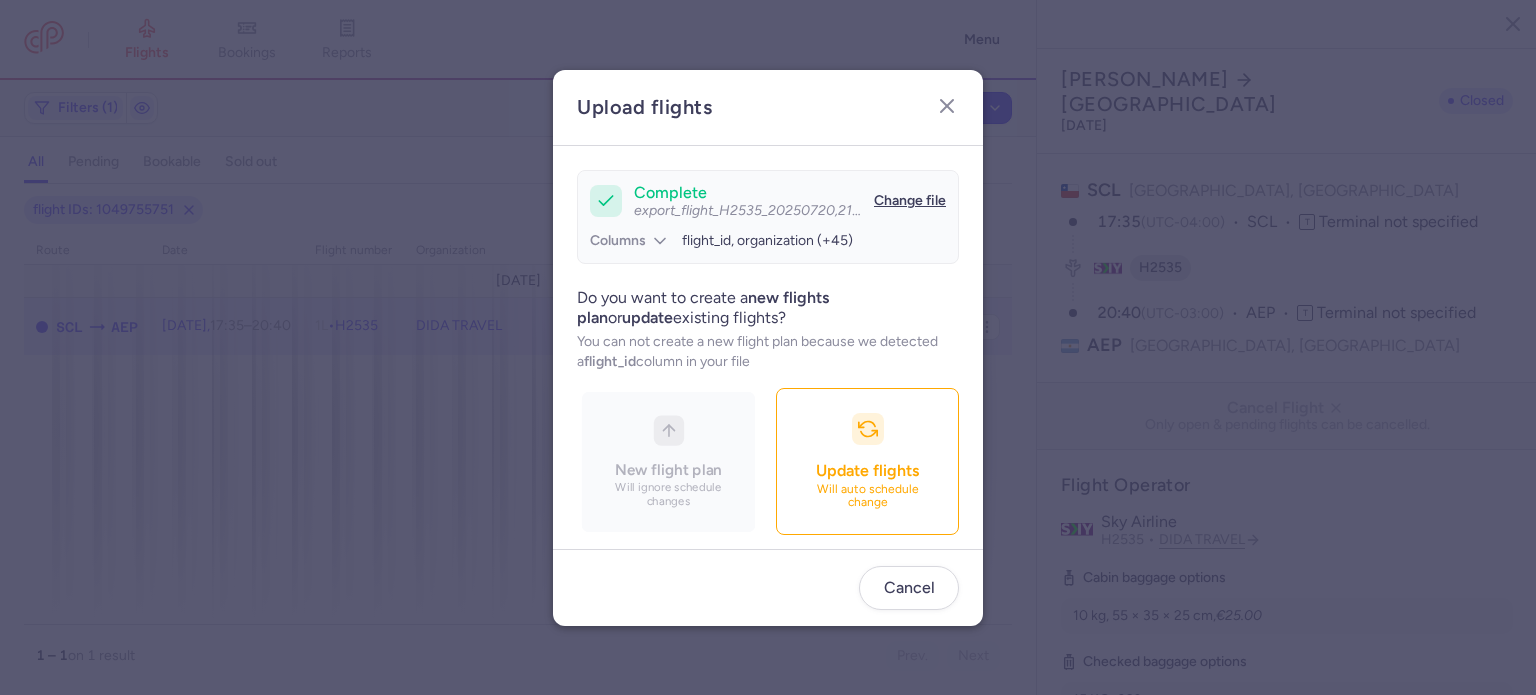 scroll, scrollTop: 172, scrollLeft: 0, axis: vertical 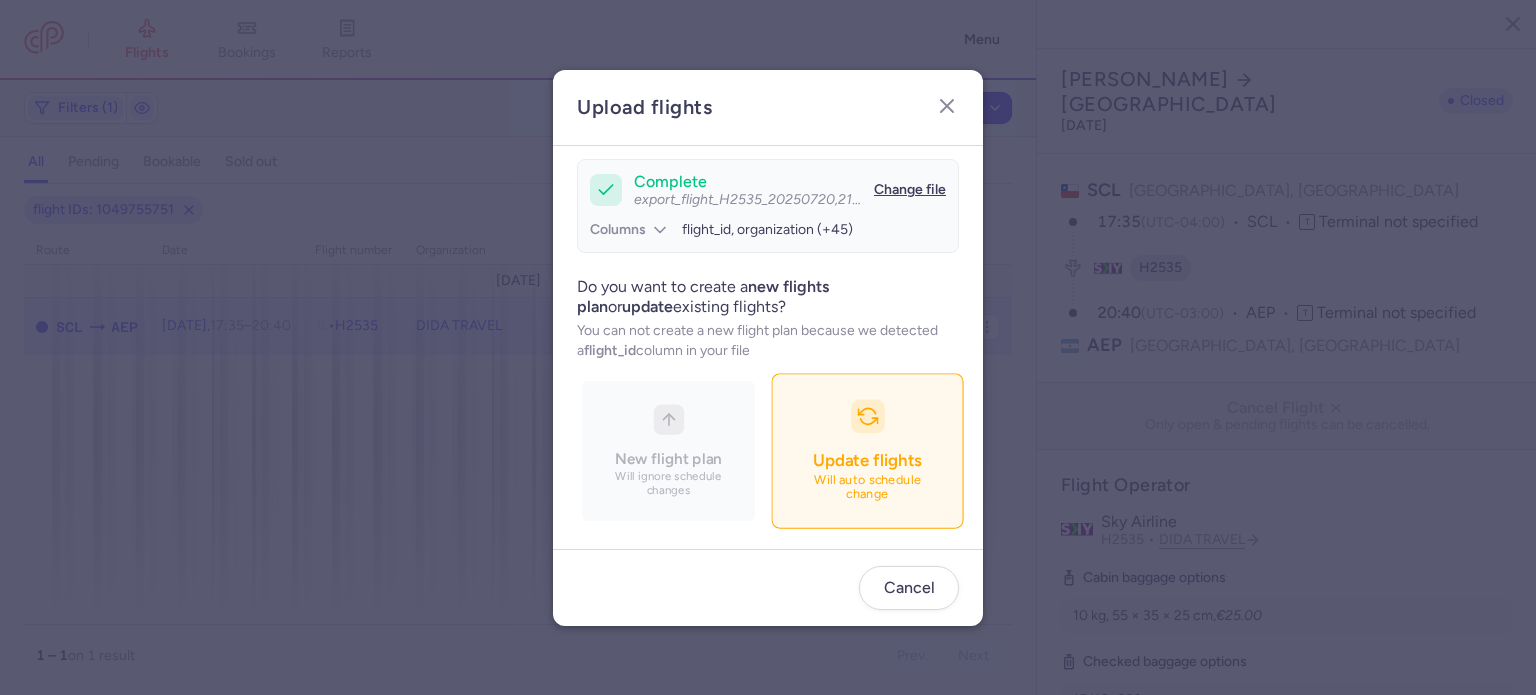 click on "Update flights Will auto schedule change" at bounding box center [867, 450] 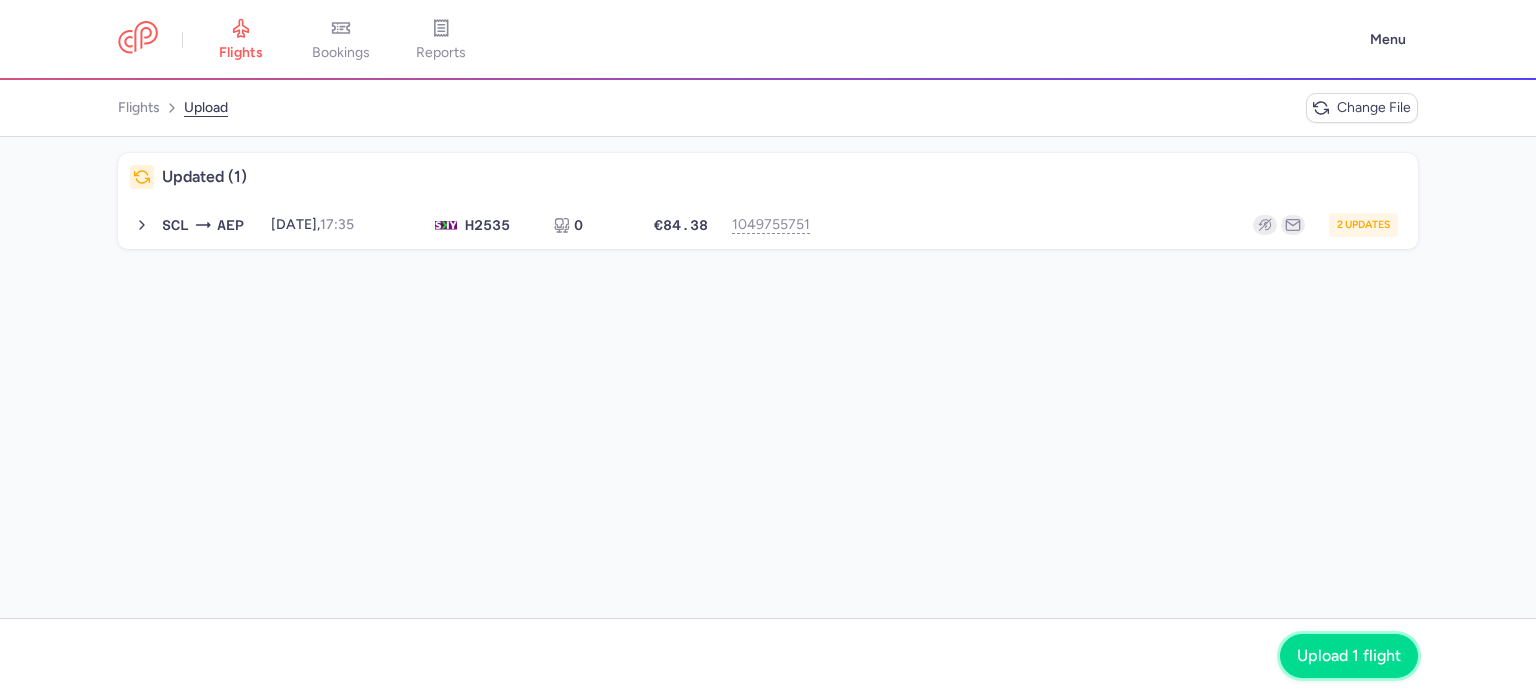 click on "Upload 1 flight" at bounding box center [1349, 656] 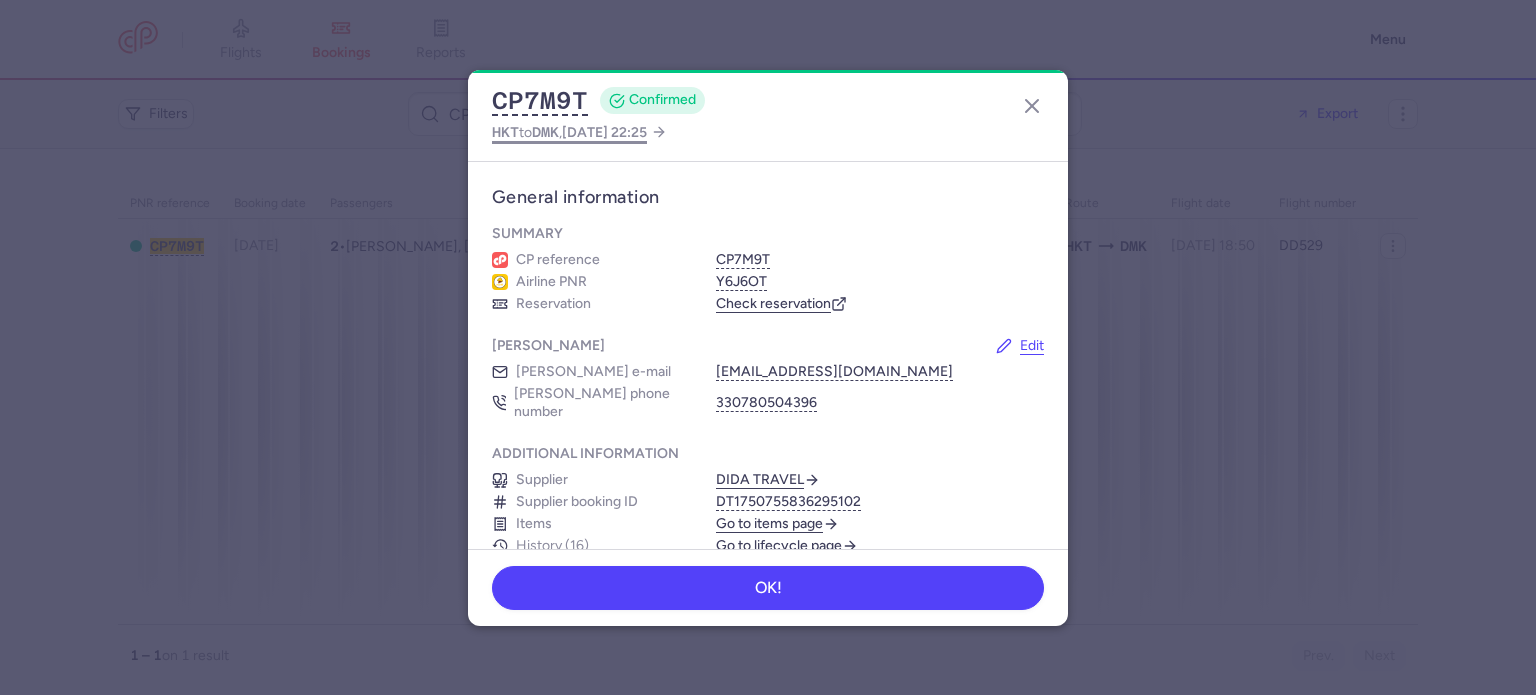 scroll, scrollTop: 0, scrollLeft: 0, axis: both 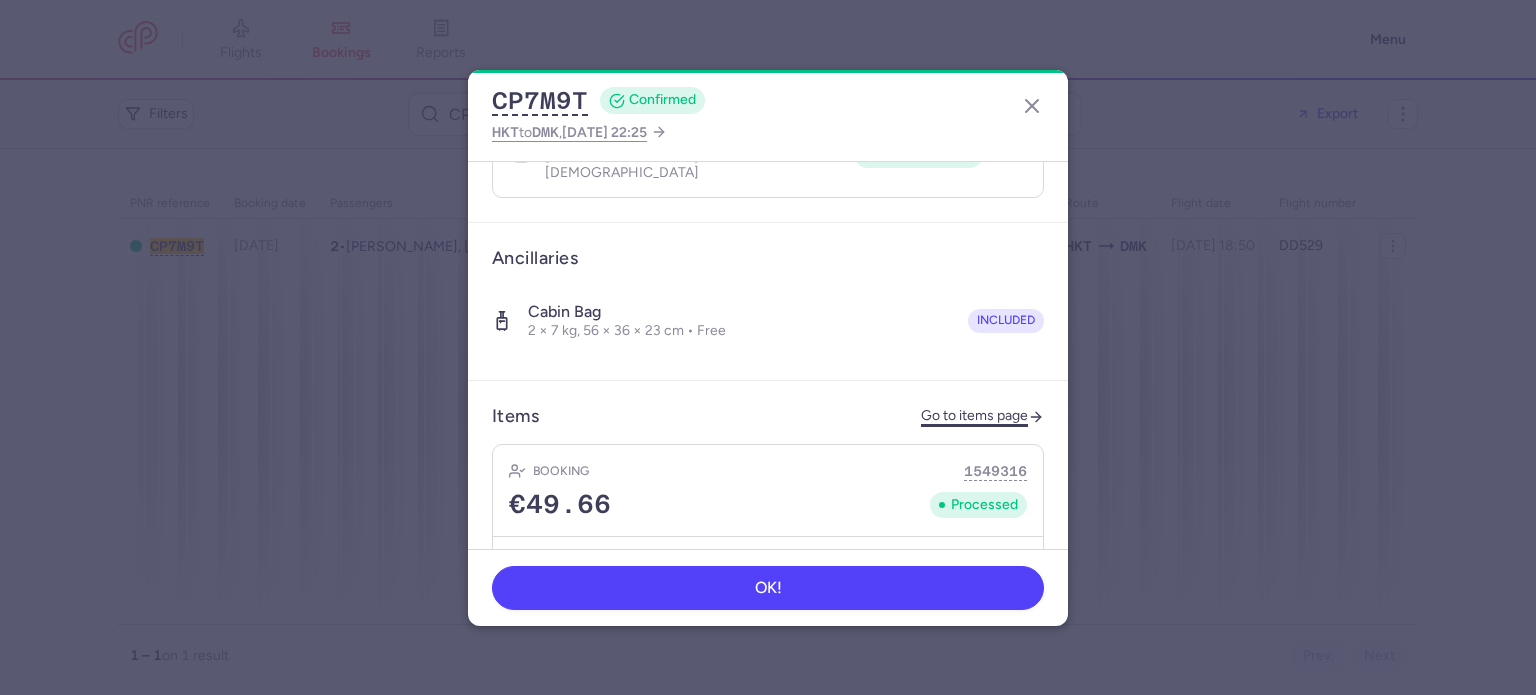 click on "Go to items page" 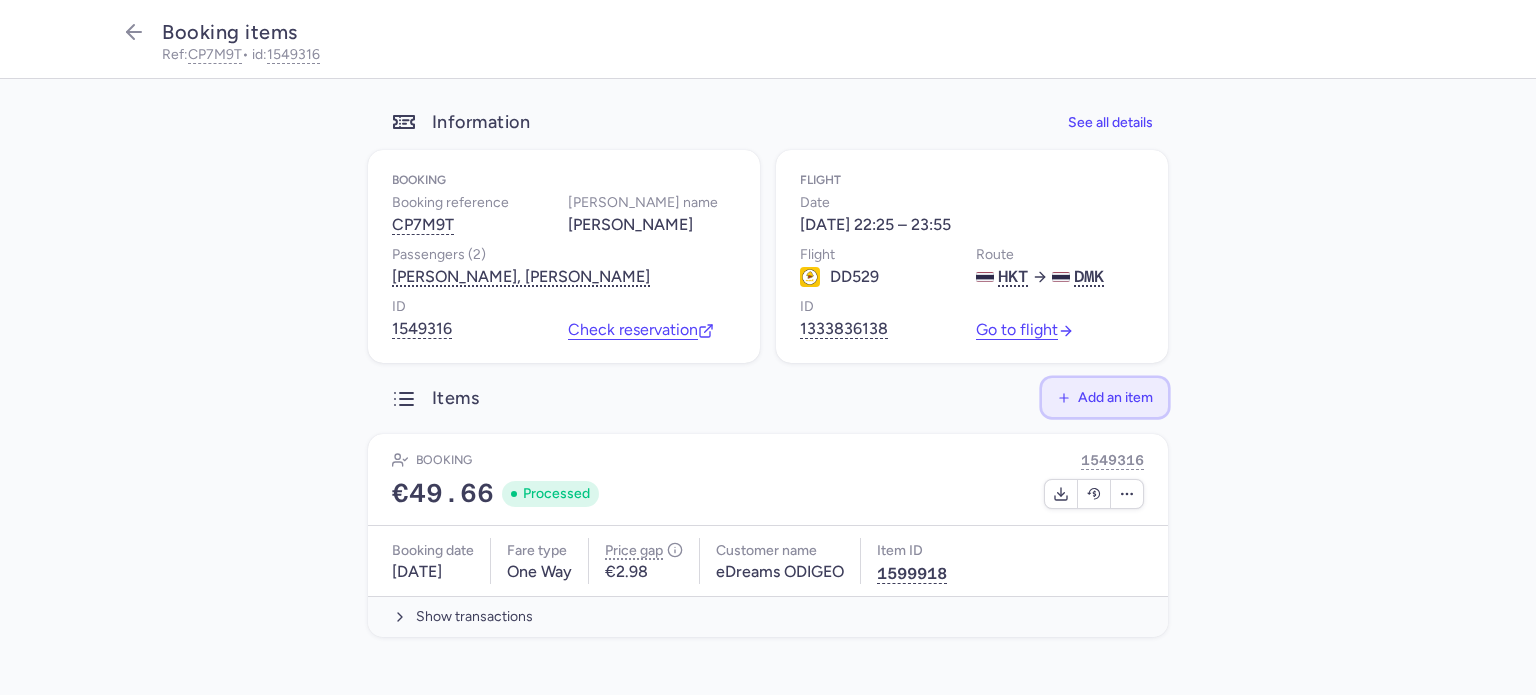 click on "Add an item" at bounding box center (1115, 397) 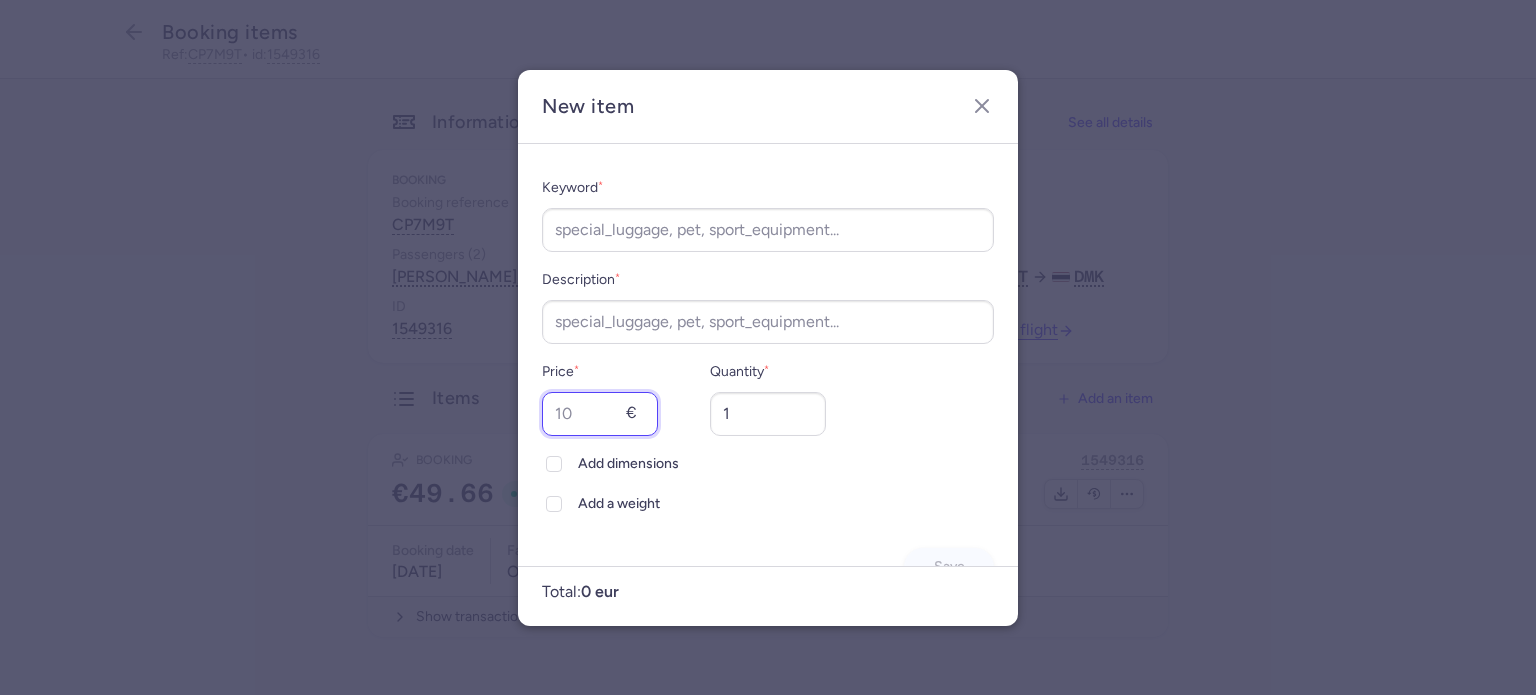 click on "Price  *" at bounding box center (600, 414) 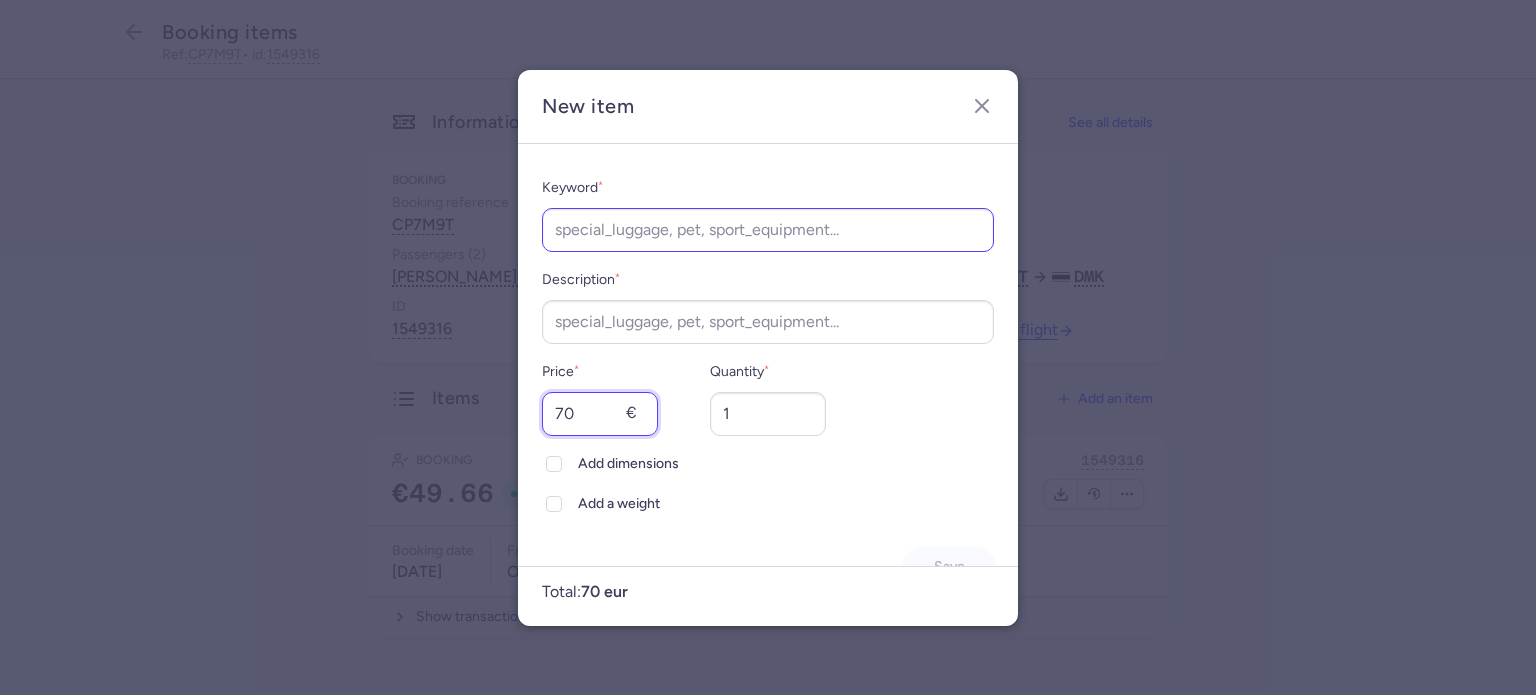 type on "70" 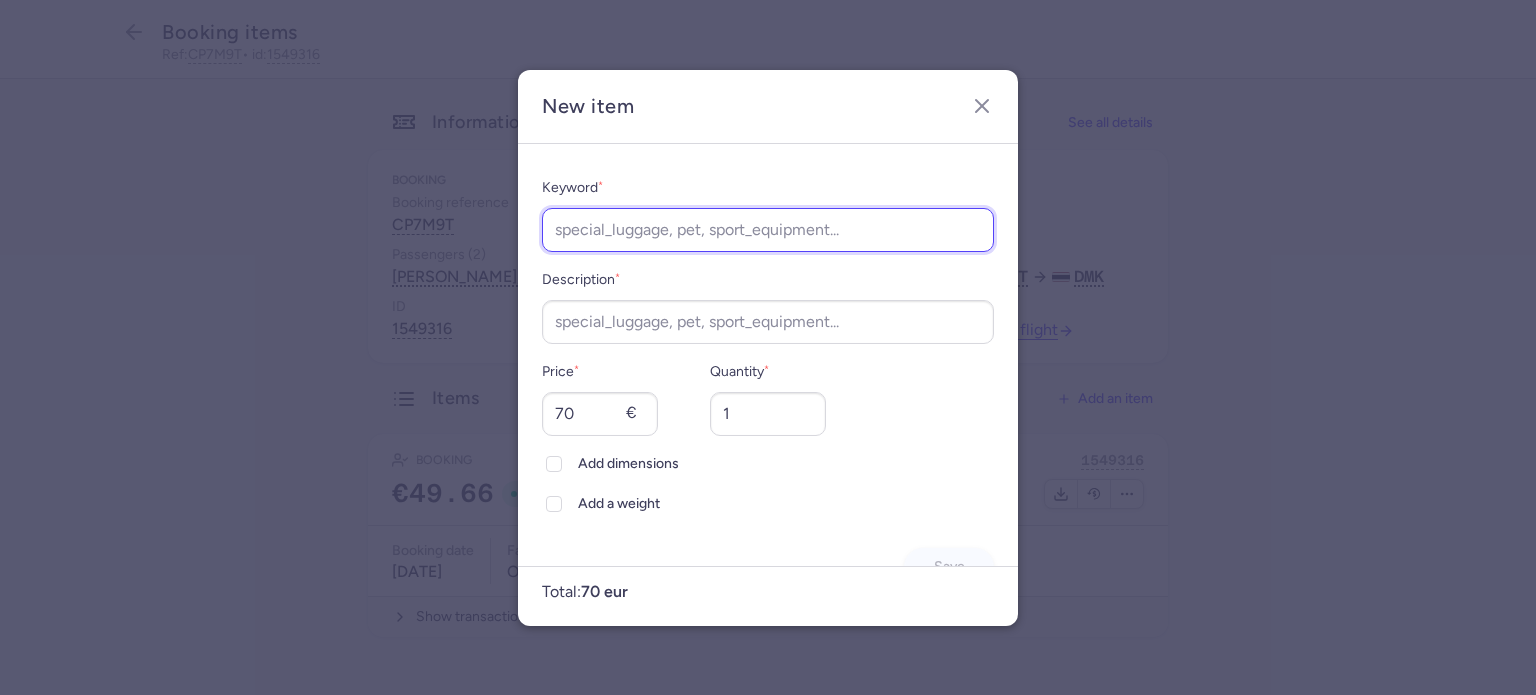 click on "Keyword  *" at bounding box center [768, 230] 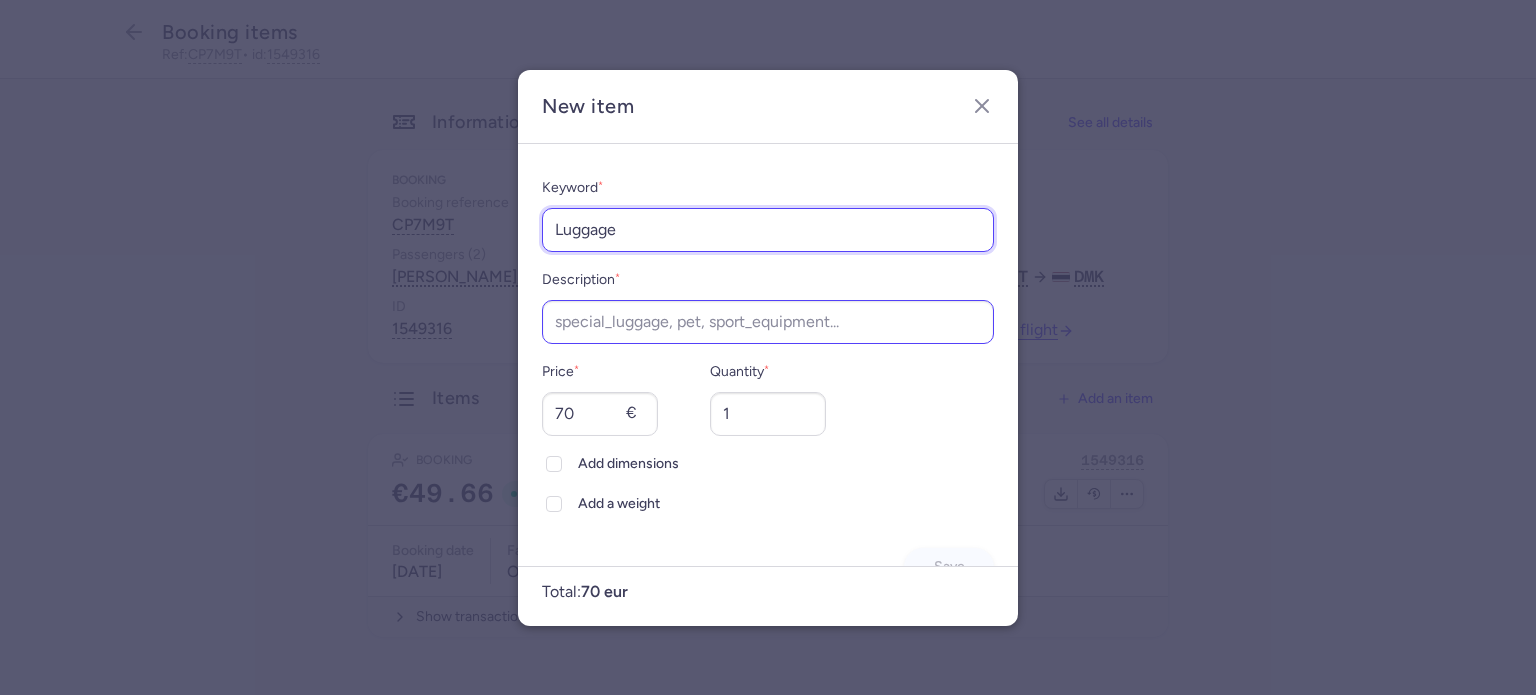 type on "Luggage" 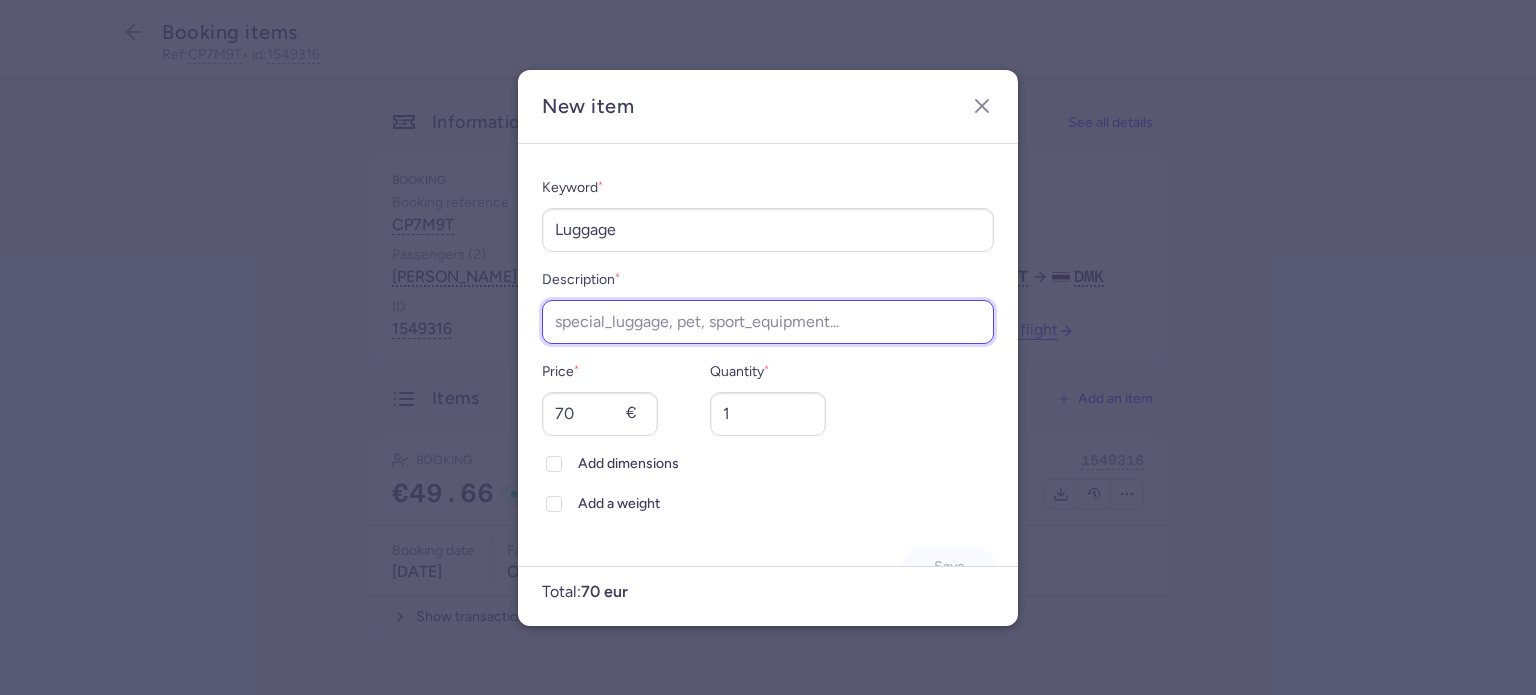 click on "Description  *" at bounding box center [768, 322] 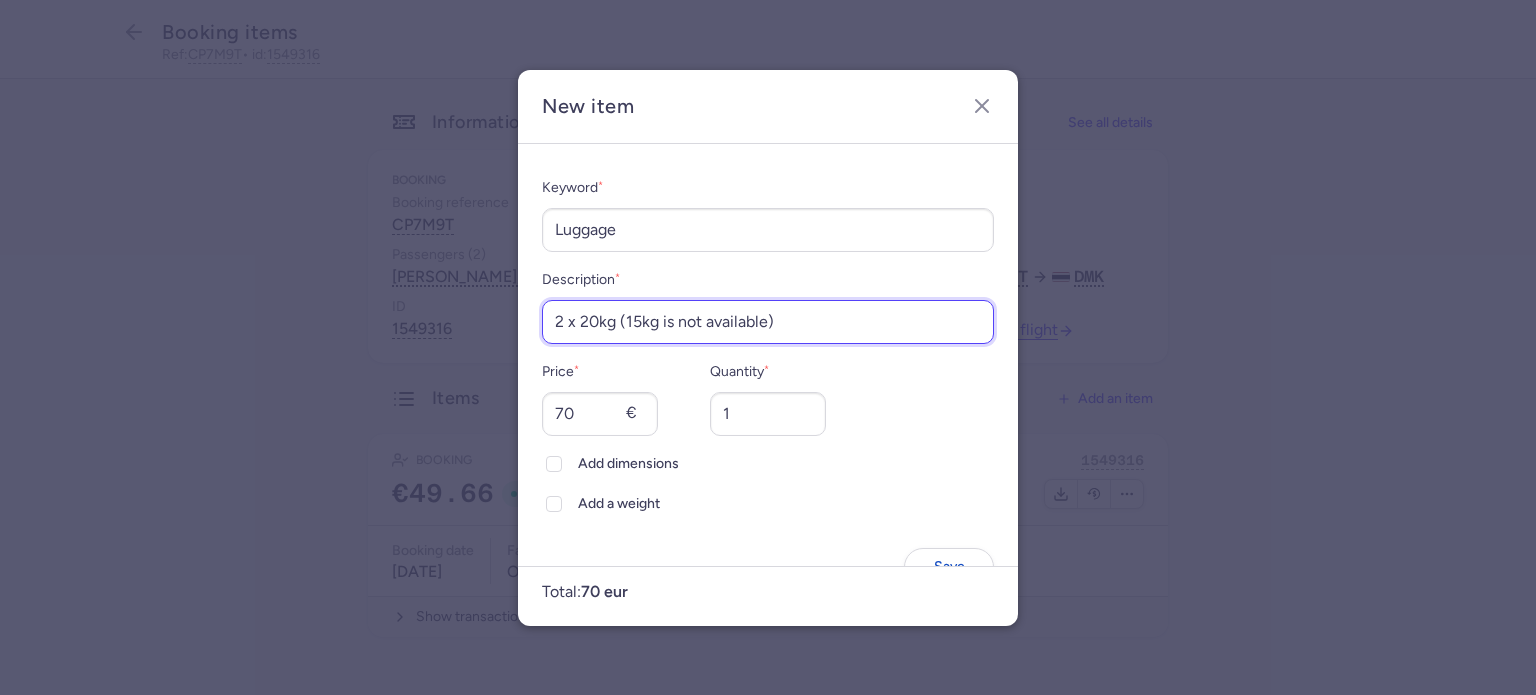 click on "2 x 20kg (15kg is not available)" at bounding box center [768, 322] 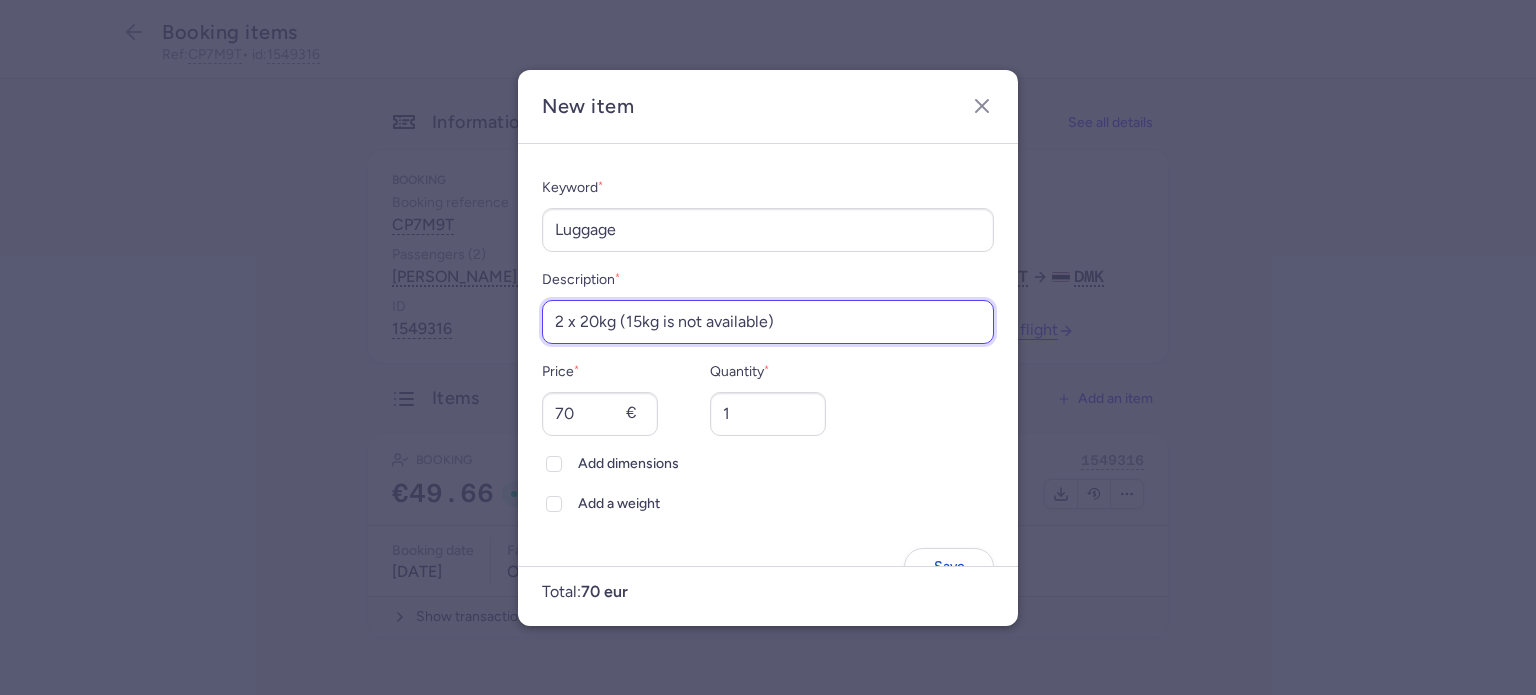 type on "2 x 20kg (15kg is not available)" 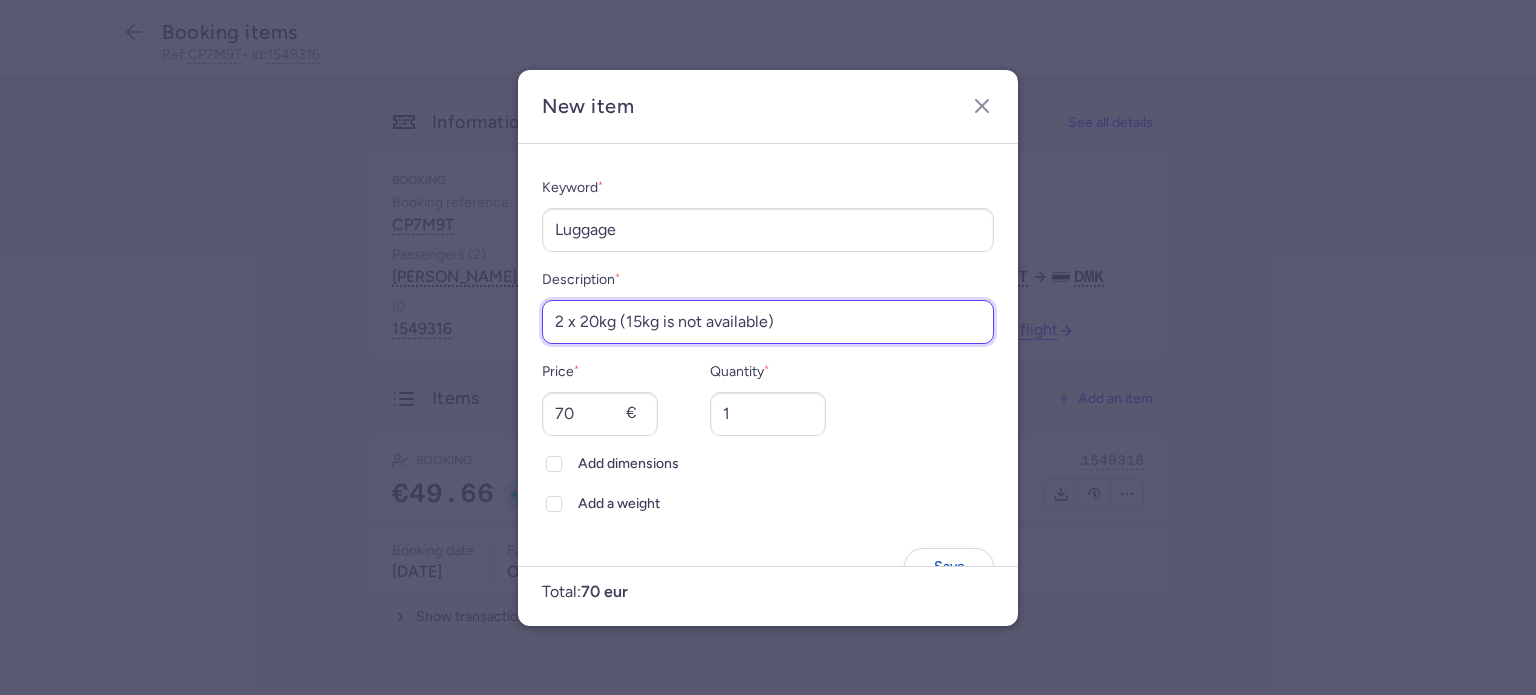 click on "2 x 20kg (15kg is not available)" at bounding box center (768, 322) 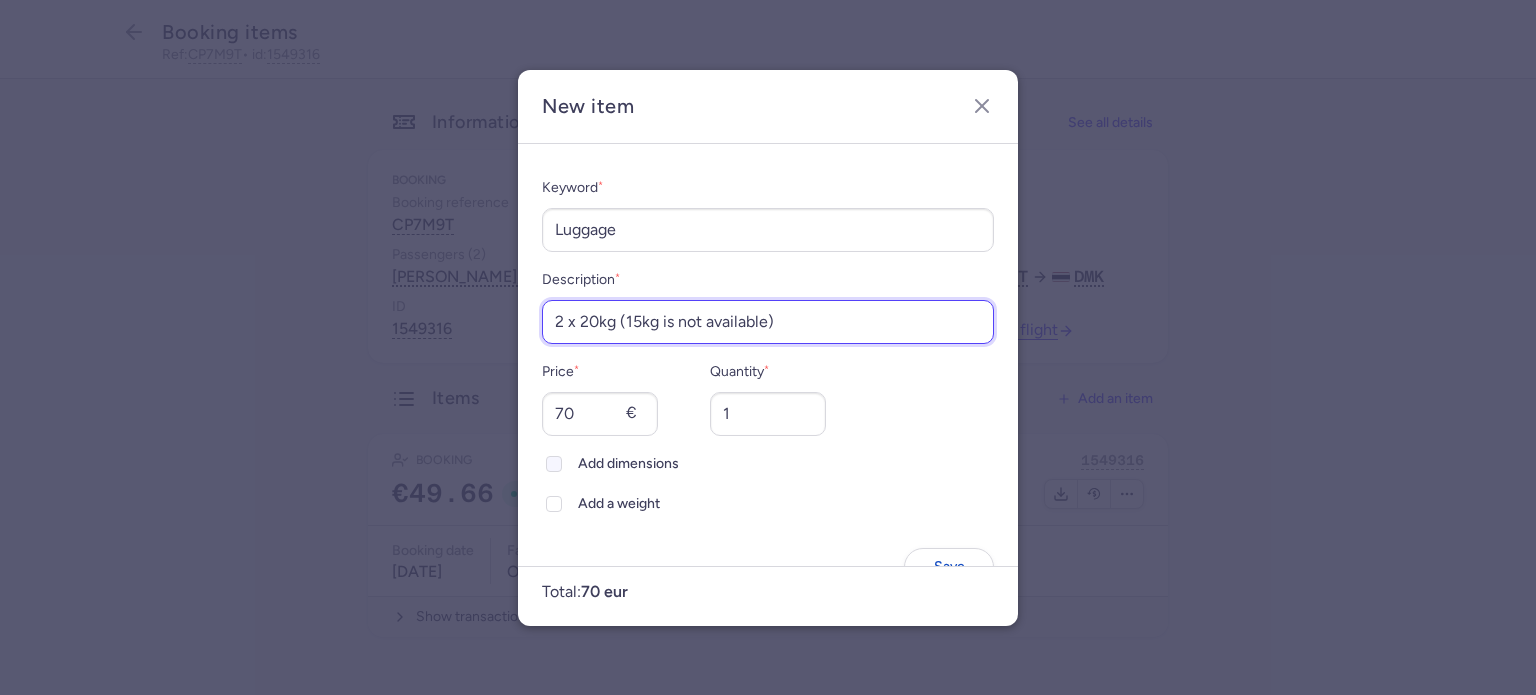 scroll, scrollTop: 51, scrollLeft: 0, axis: vertical 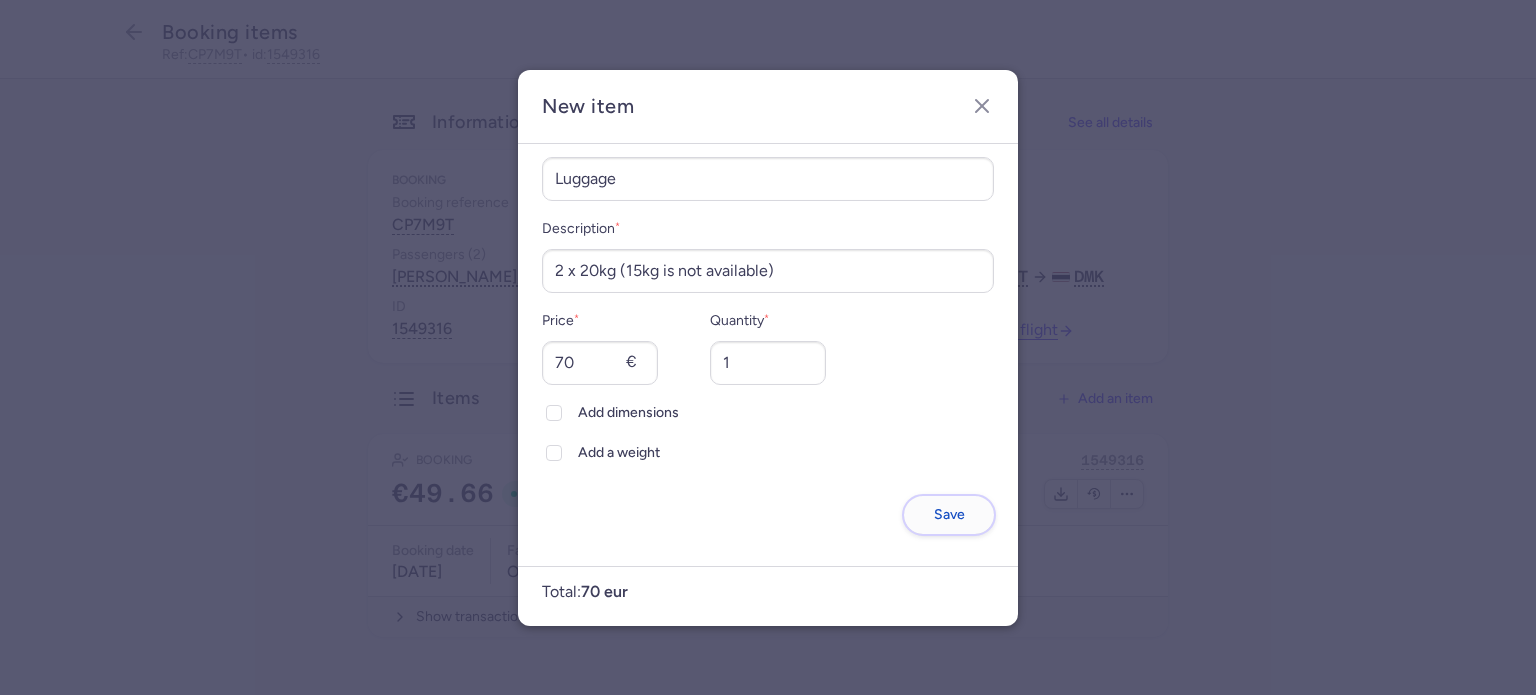 click on "Save" at bounding box center (949, 514) 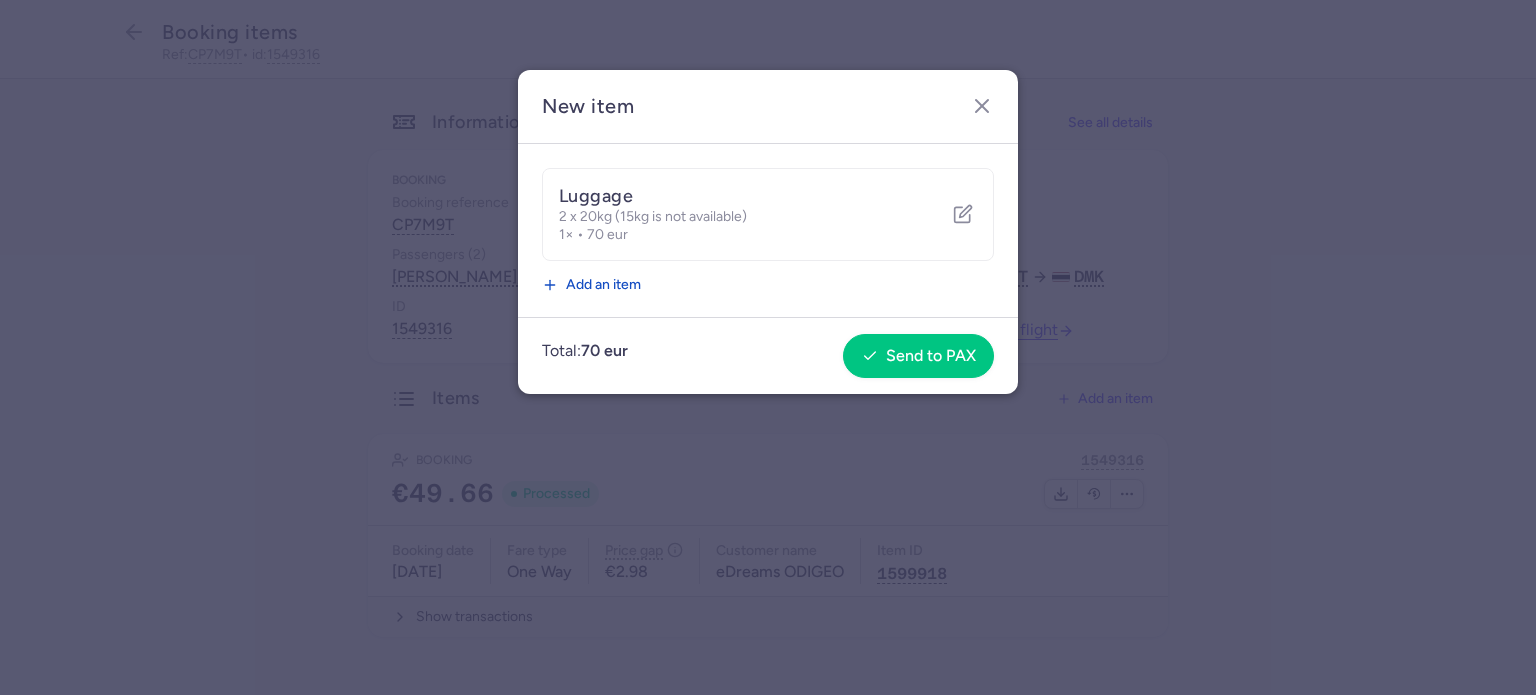 scroll, scrollTop: 0, scrollLeft: 0, axis: both 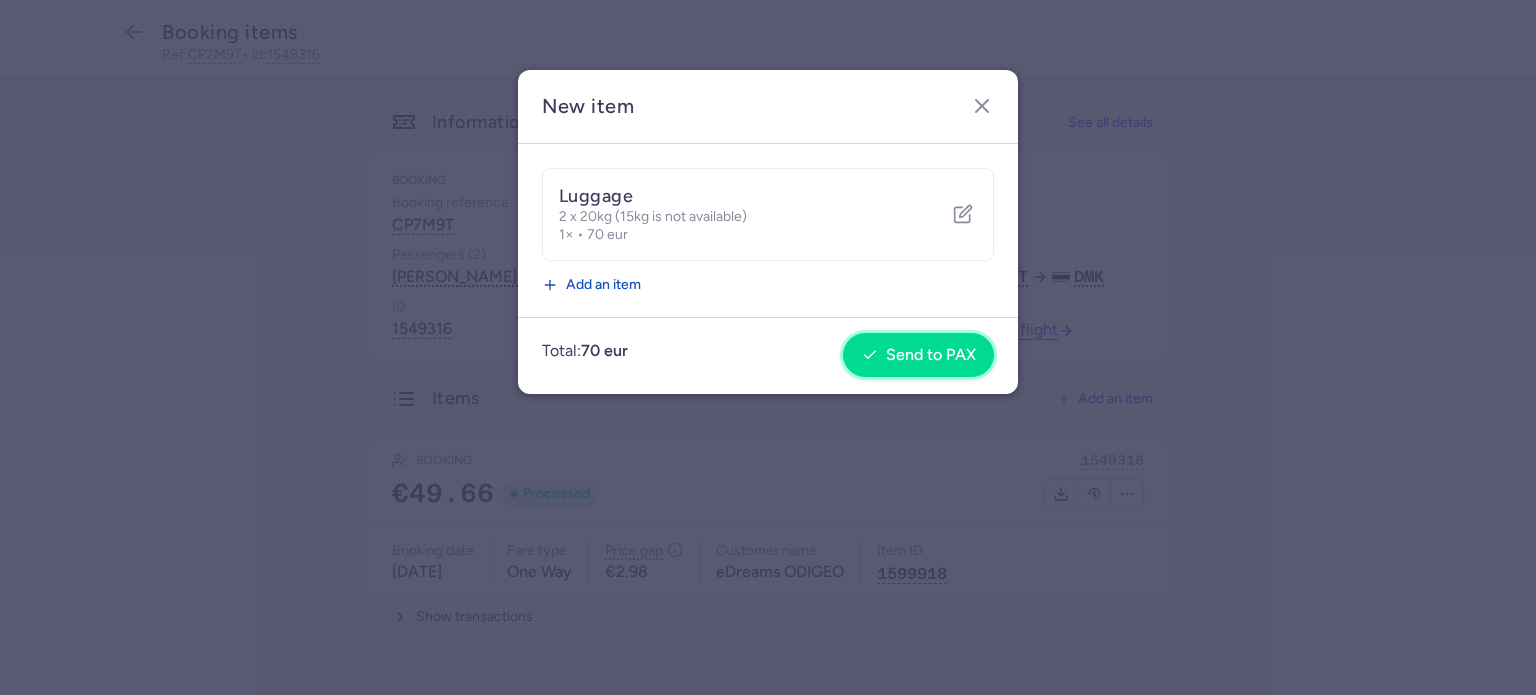 click on "Send to PAX" at bounding box center [931, 355] 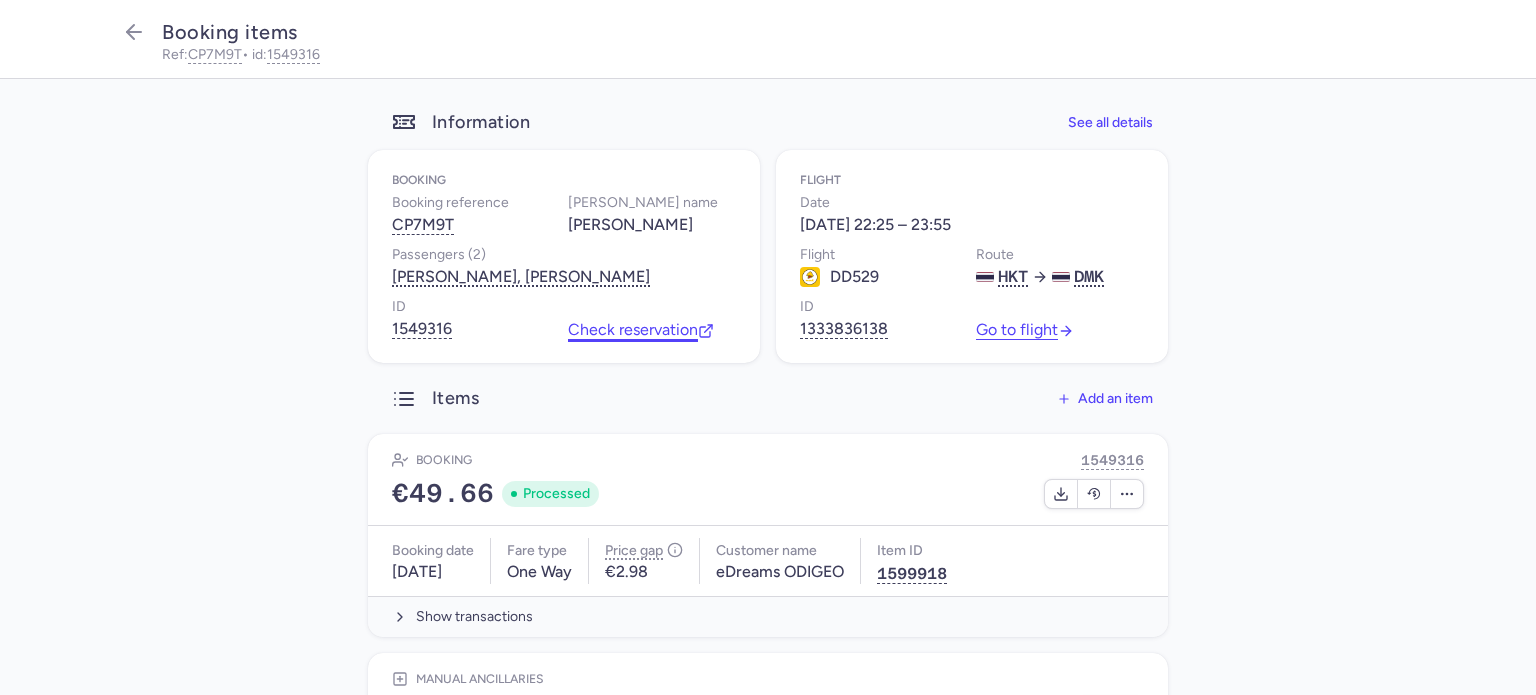 click on "Check reservation" at bounding box center [641, 330] 